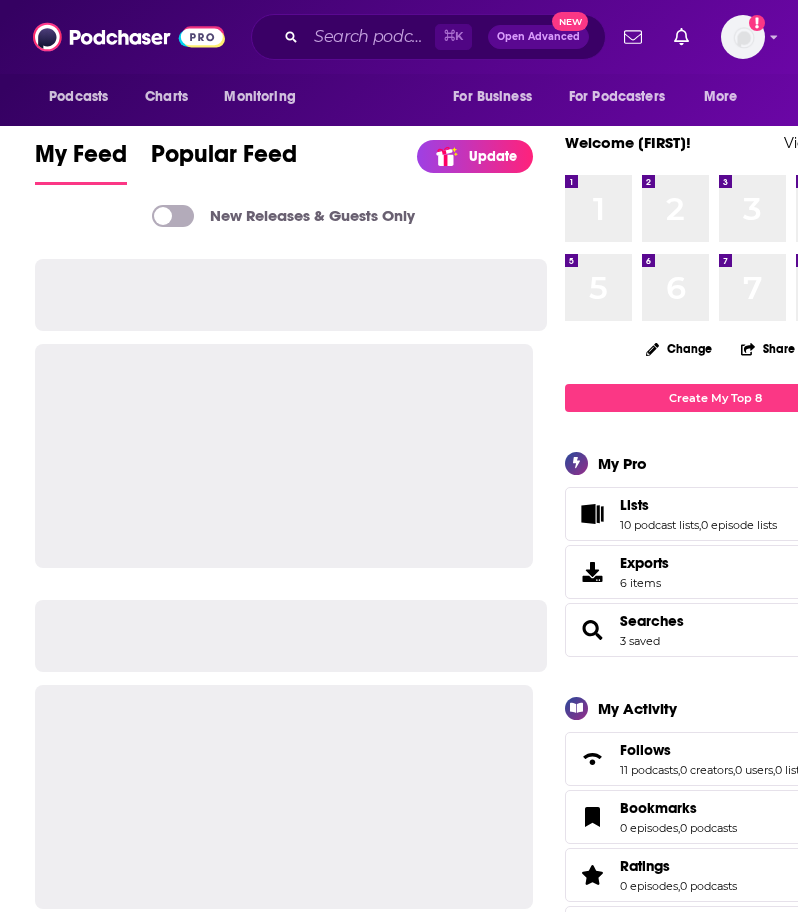 scroll, scrollTop: 0, scrollLeft: 0, axis: both 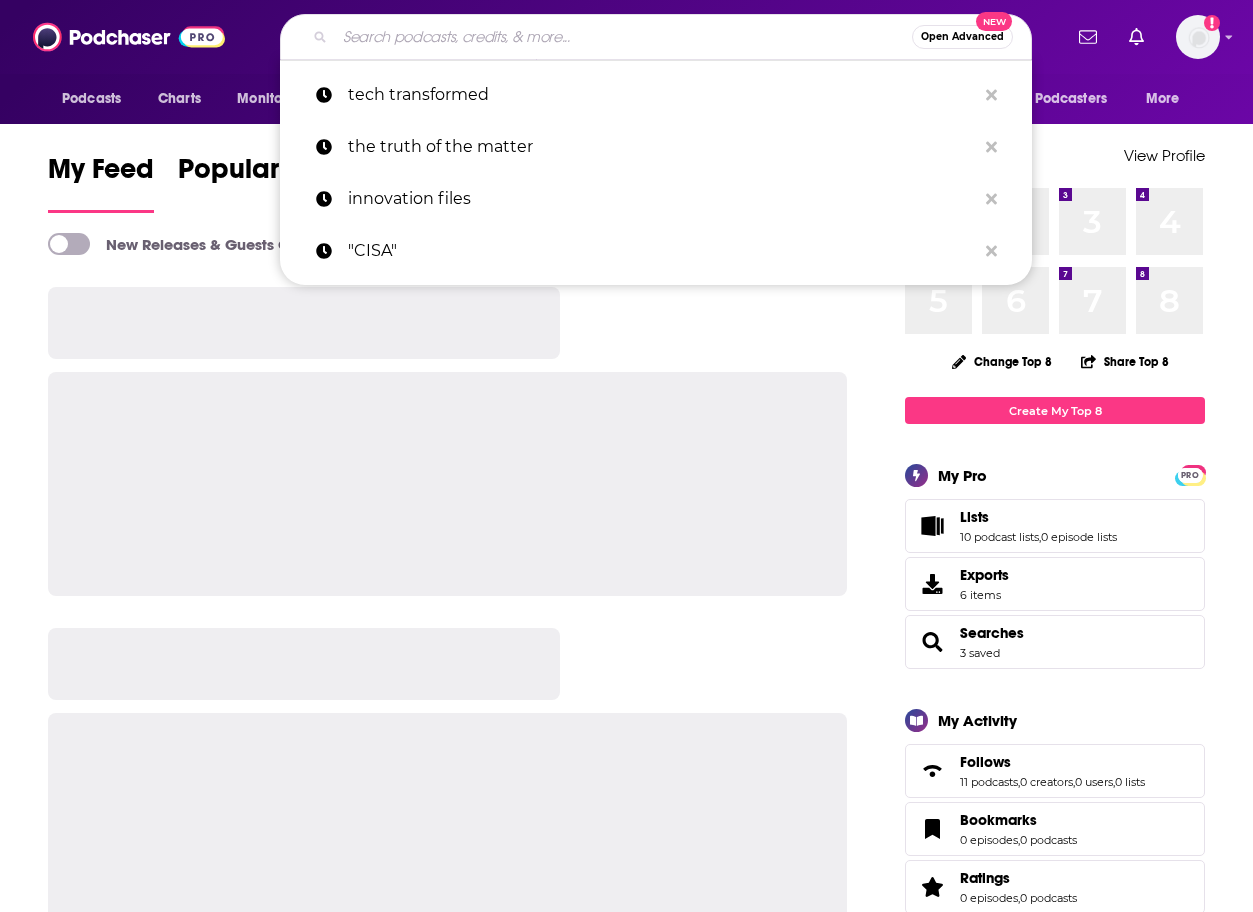 click at bounding box center (623, 37) 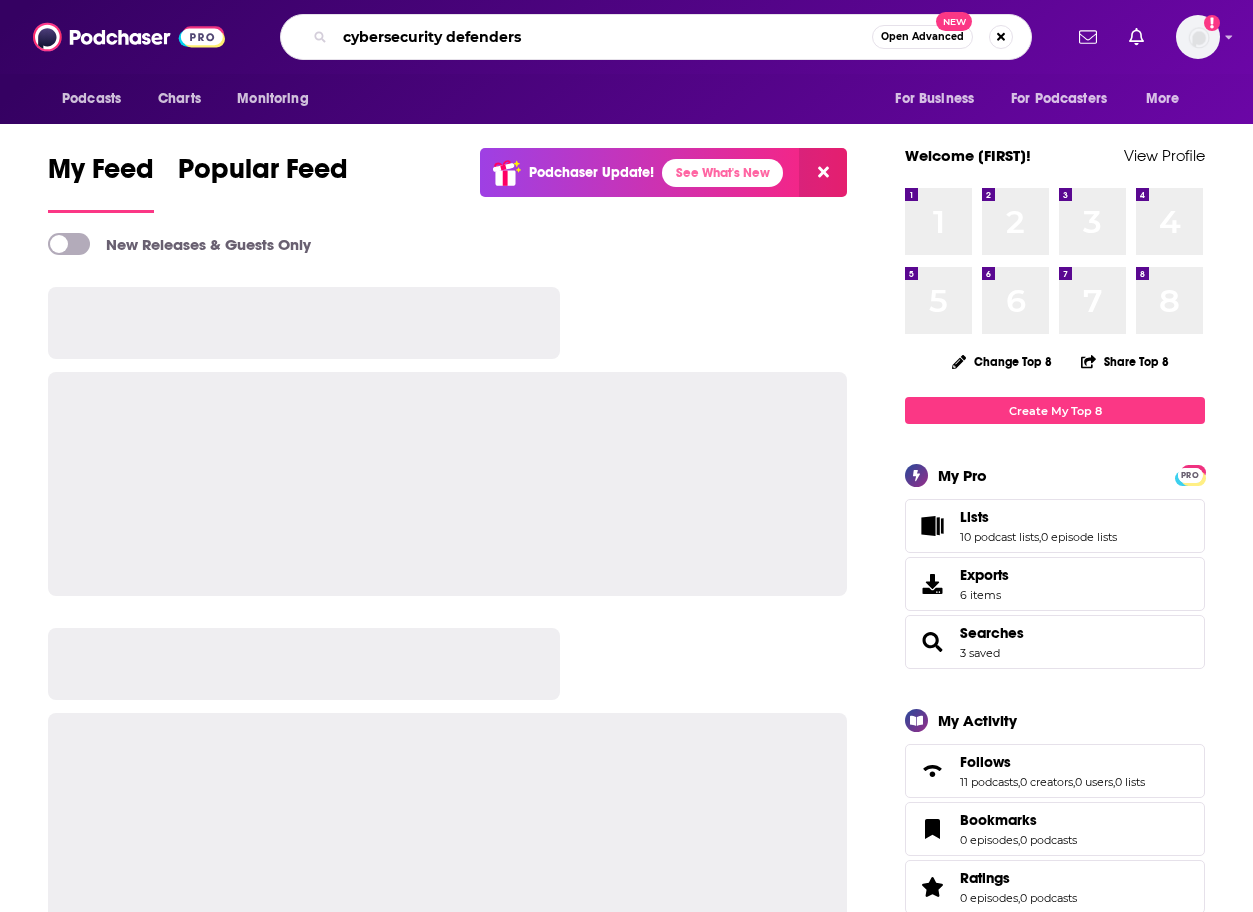 type on "cybersecurity defenders" 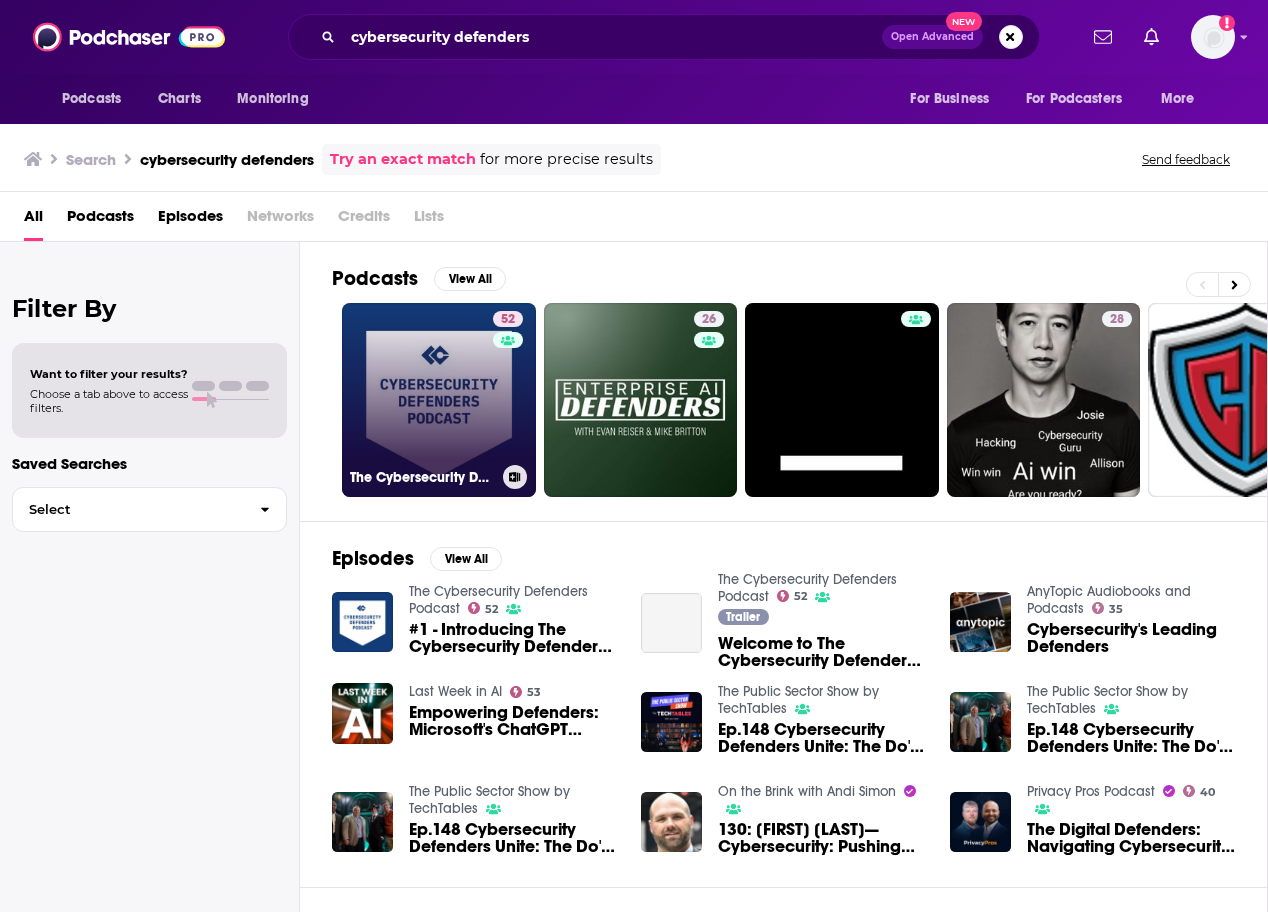 click on "52 The Cybersecurity Defenders Podcast" at bounding box center (439, 400) 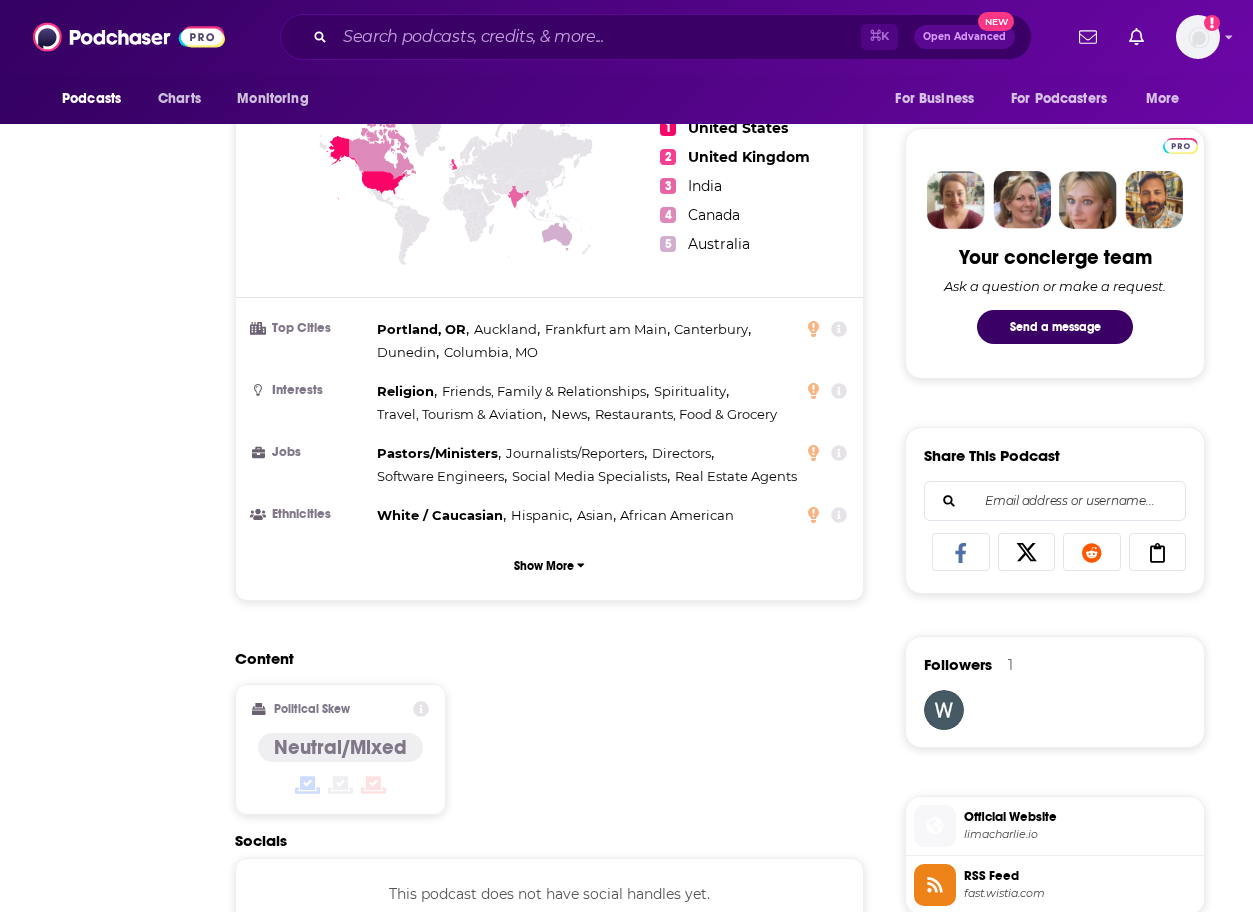 scroll, scrollTop: 0, scrollLeft: 0, axis: both 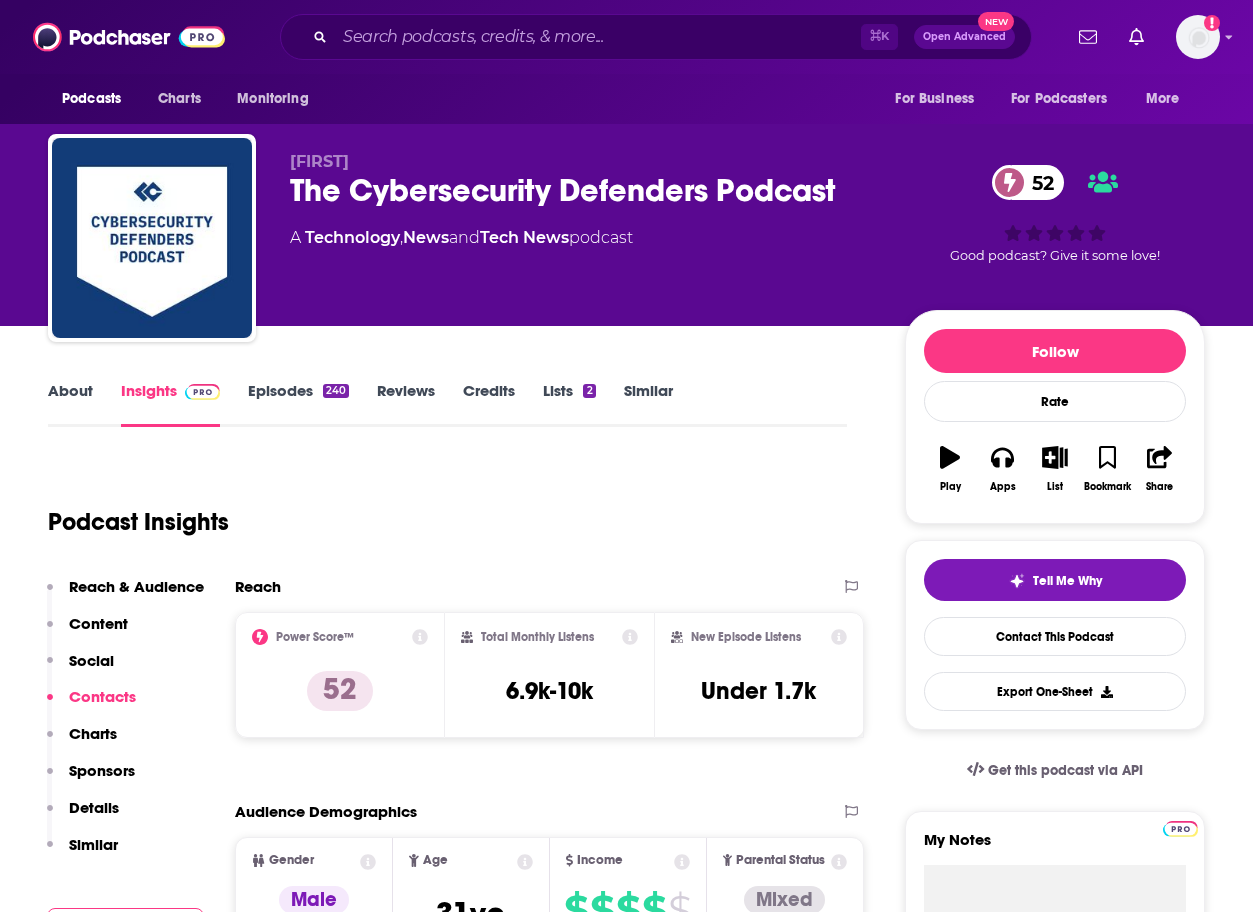 click on "Similar" at bounding box center (648, 404) 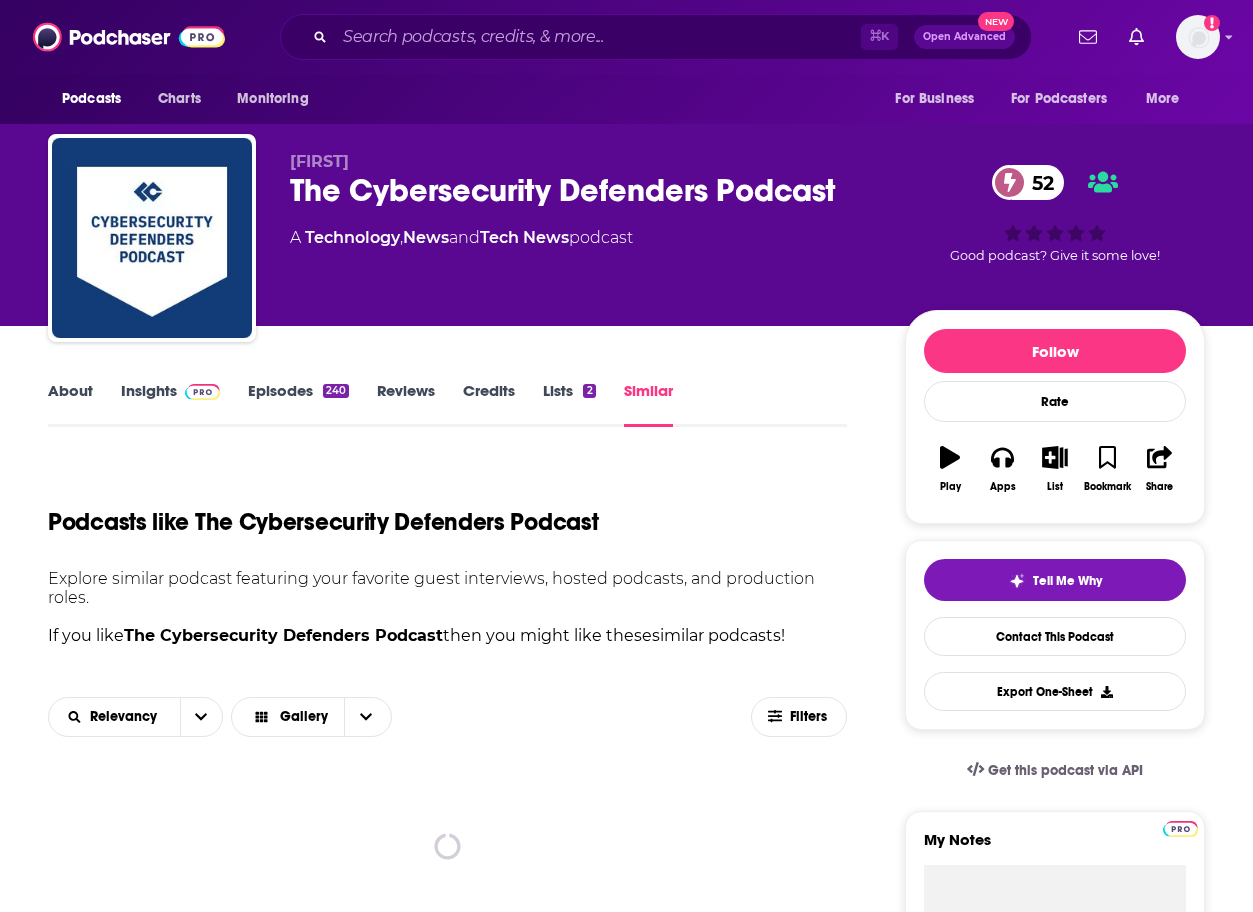 click on "Reviews" at bounding box center [406, 404] 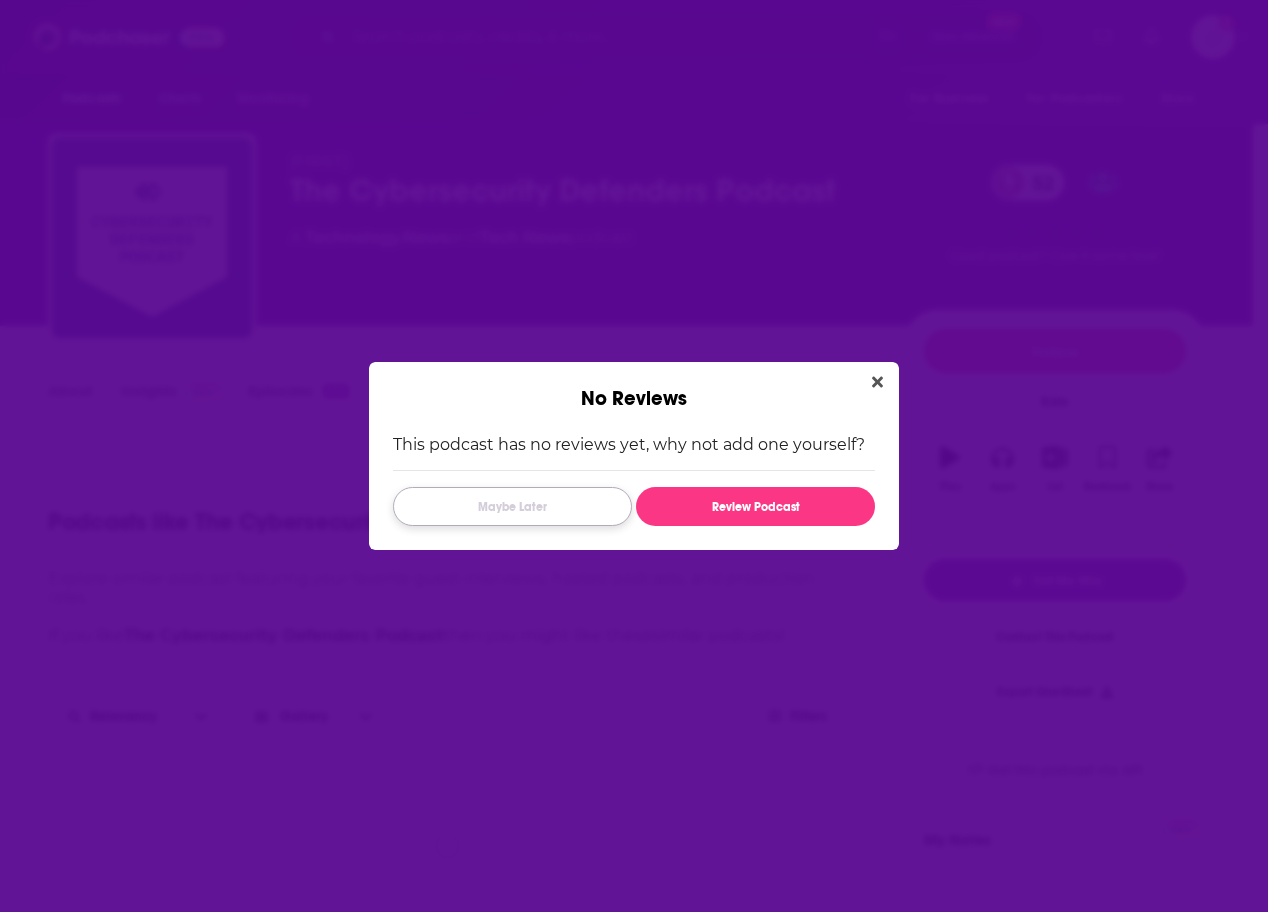 click on "Maybe Later" at bounding box center (512, 506) 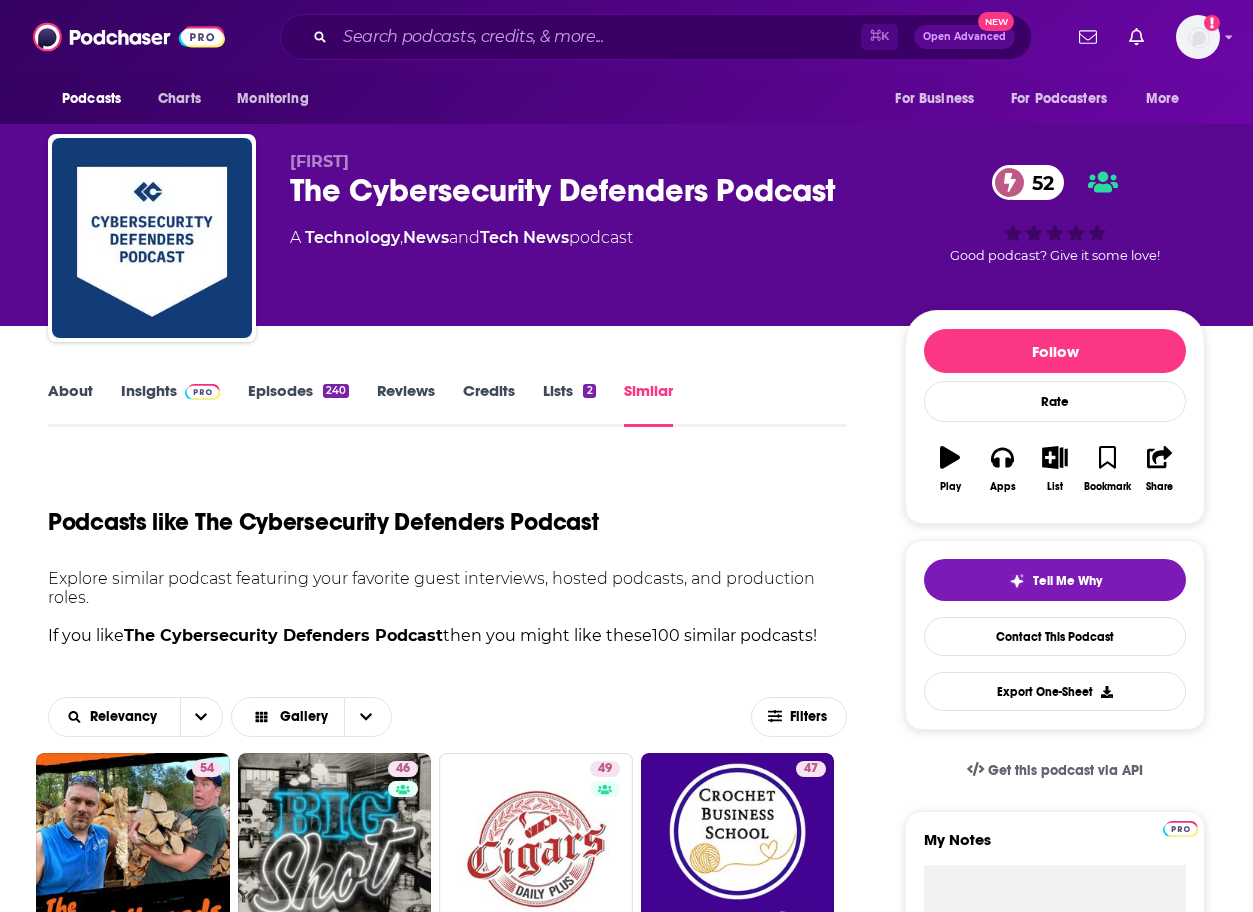 click on "Episodes 240" at bounding box center [298, 404] 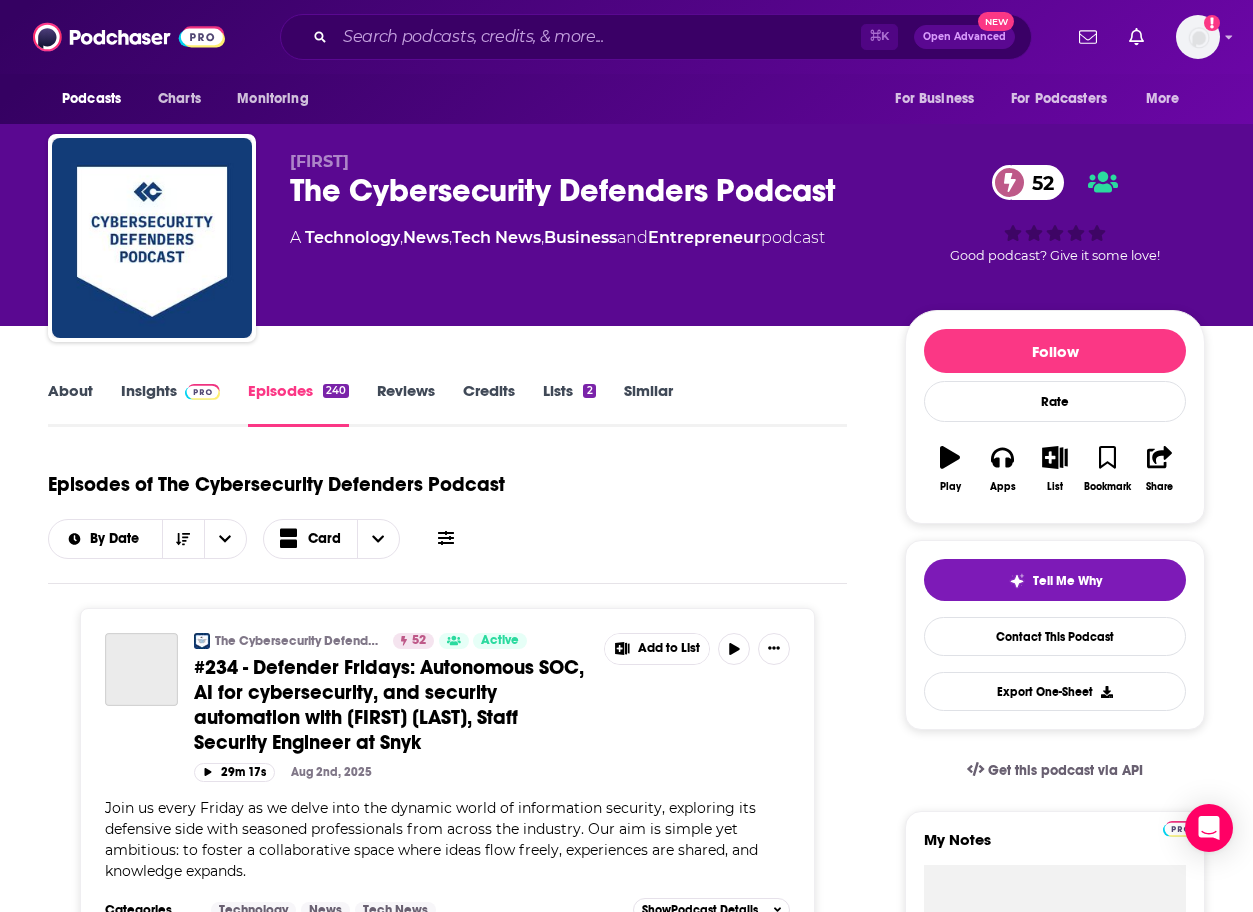 click 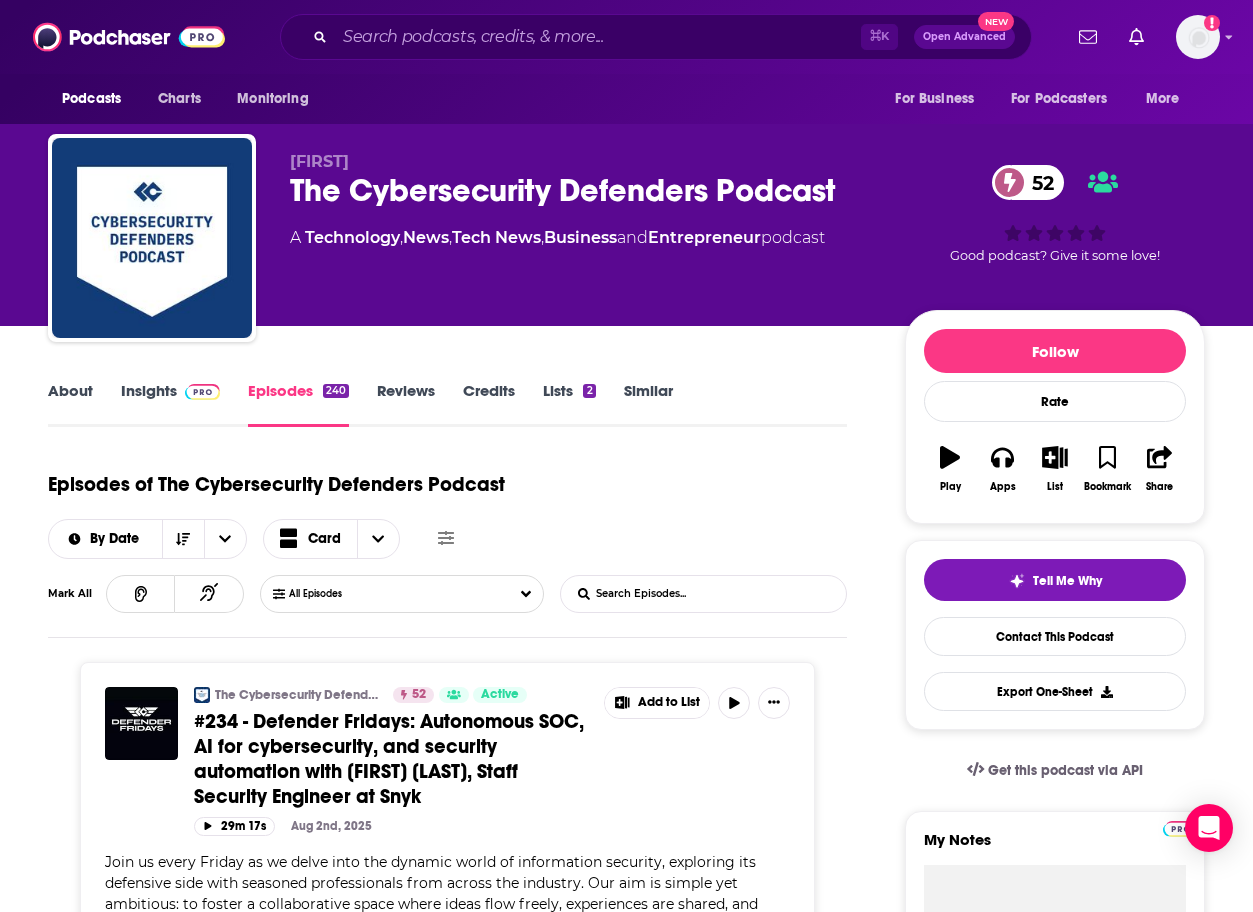 click on "List Search Input" at bounding box center [665, 594] 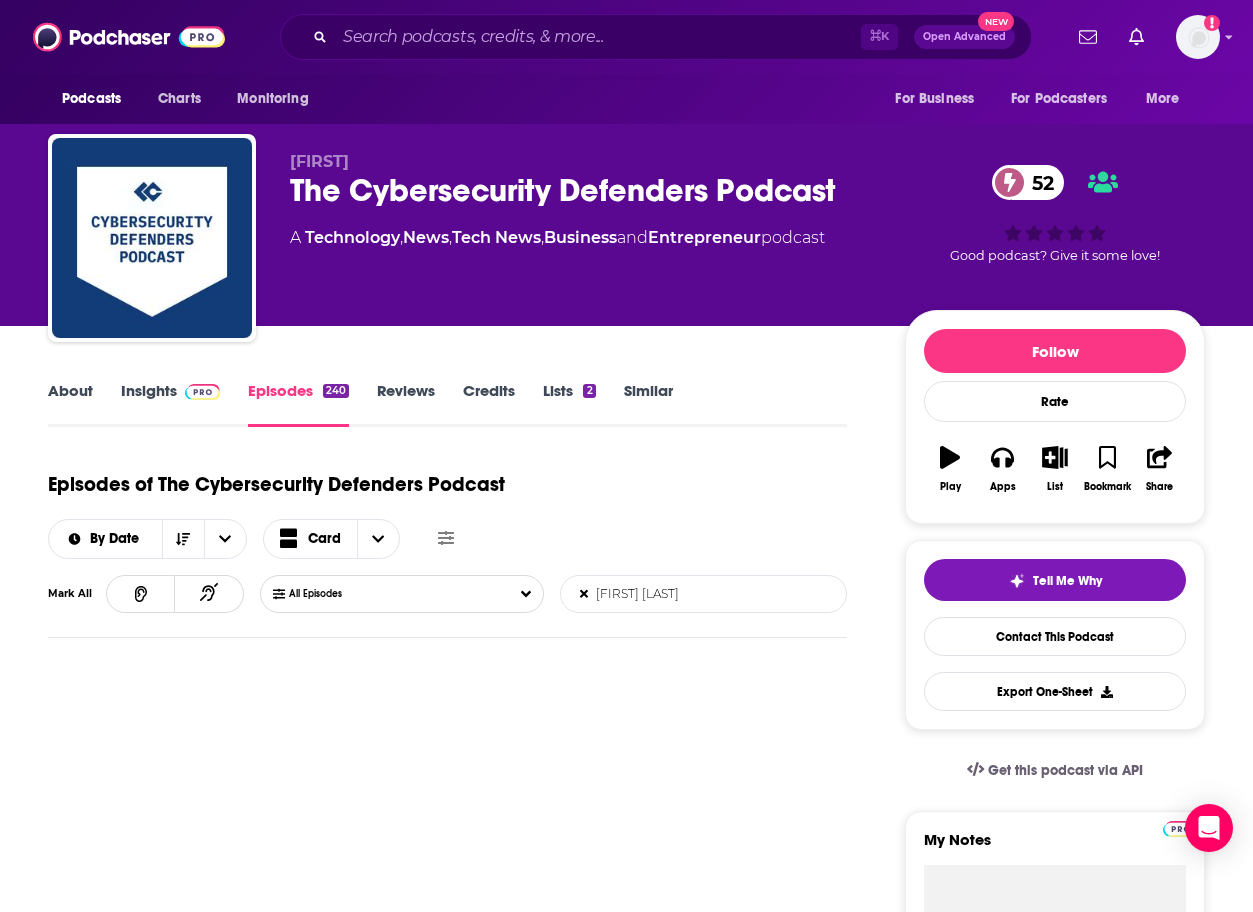 type on "[FIRST] [LAST]" 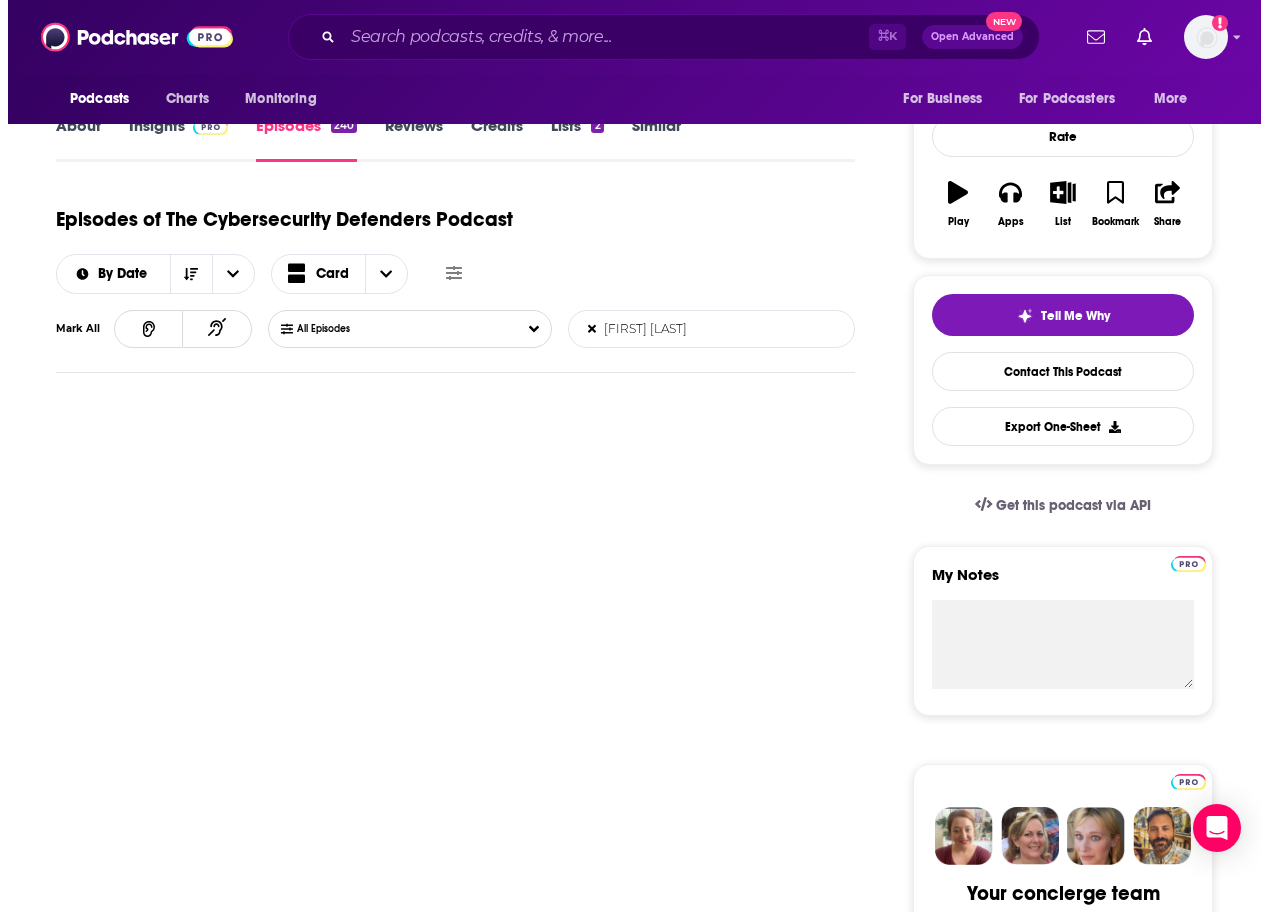 scroll, scrollTop: 0, scrollLeft: 0, axis: both 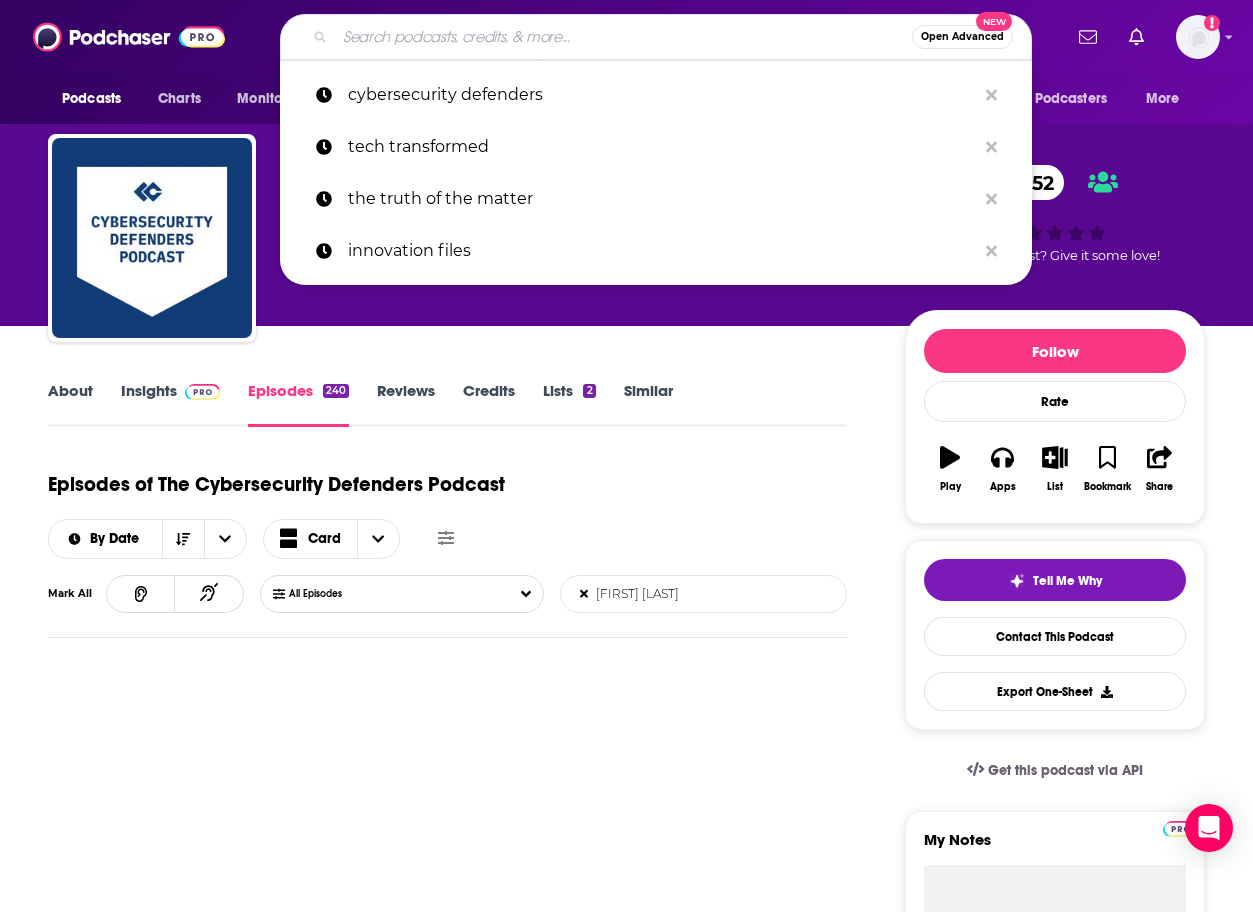 click at bounding box center (623, 37) 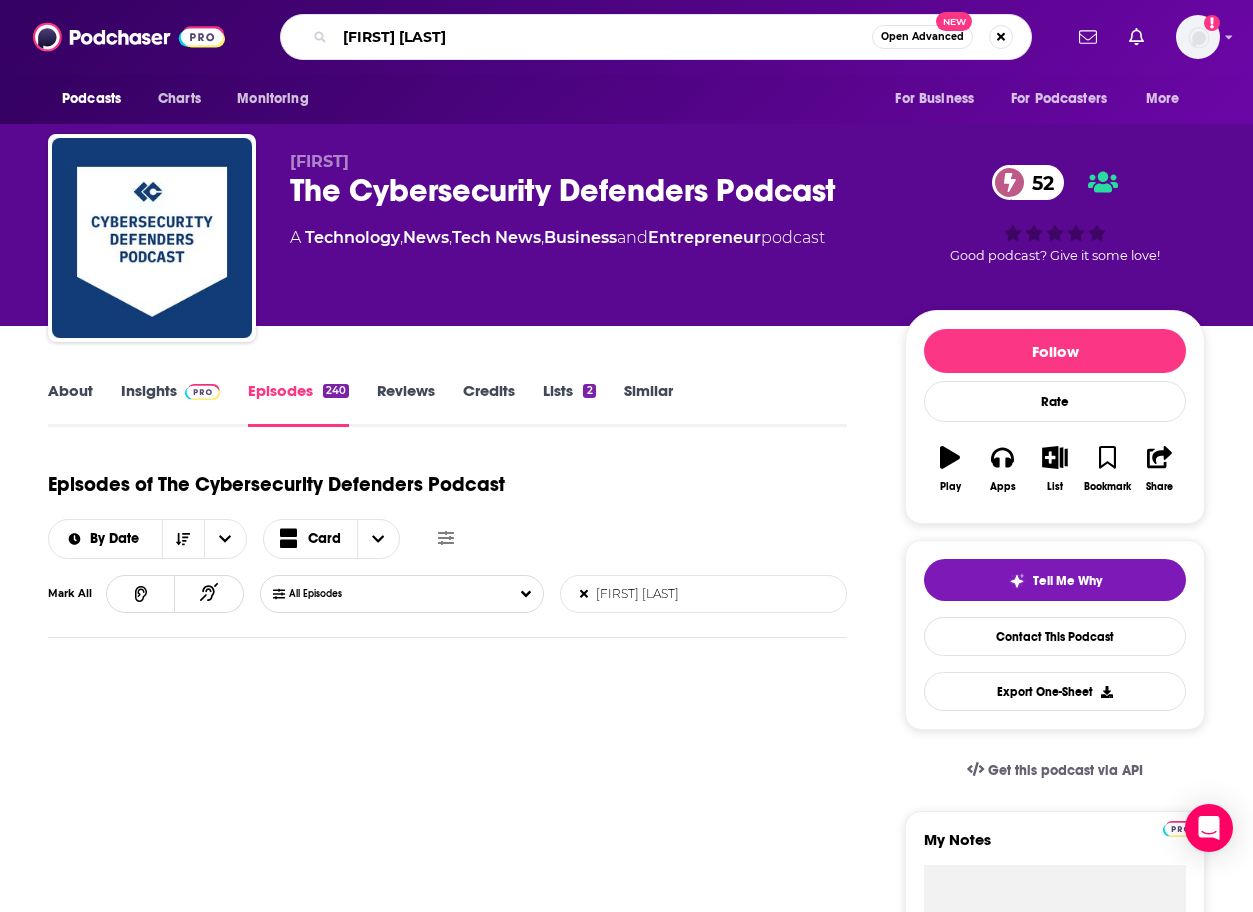 type on "[FIRST] [LAST]" 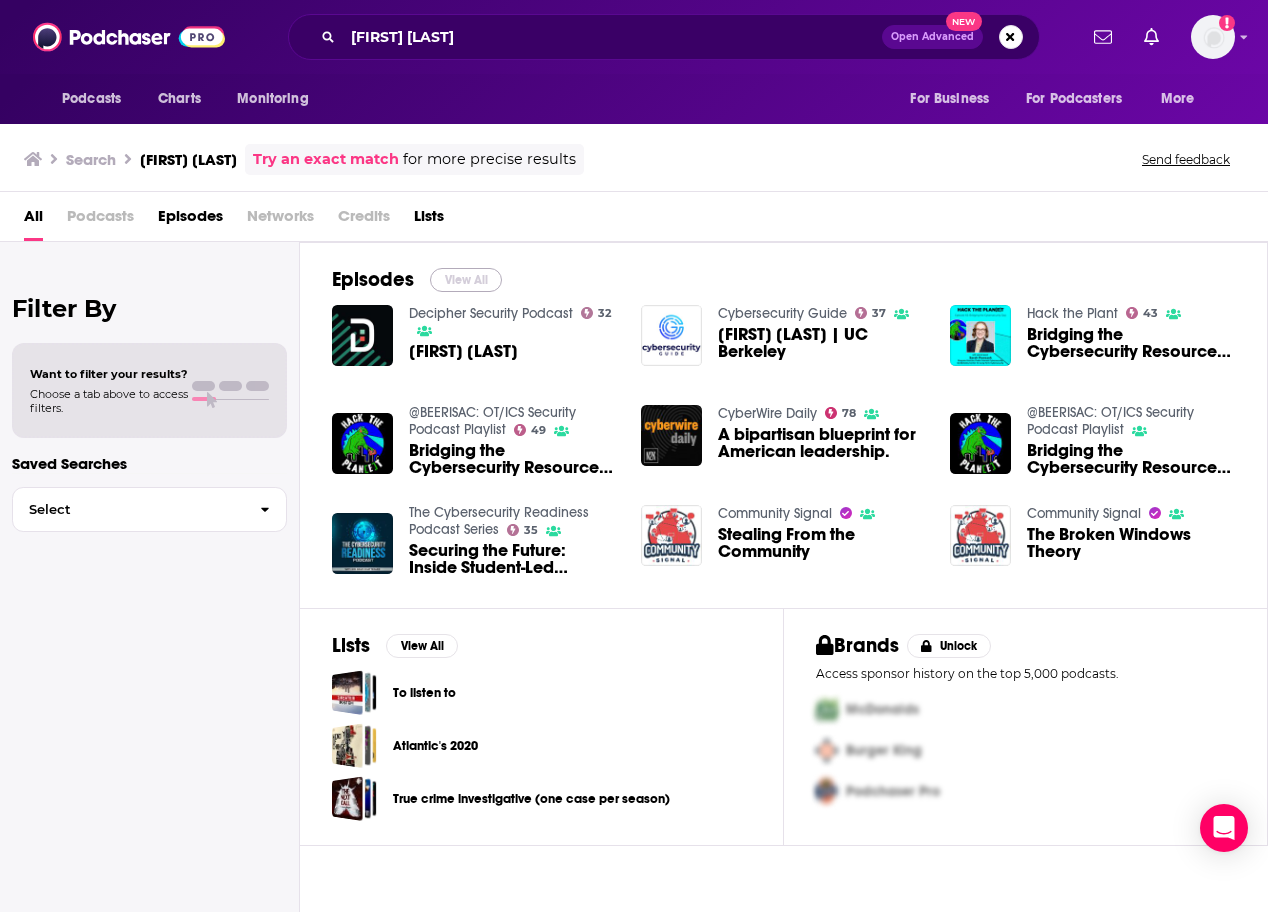 click on "View All" at bounding box center (466, 280) 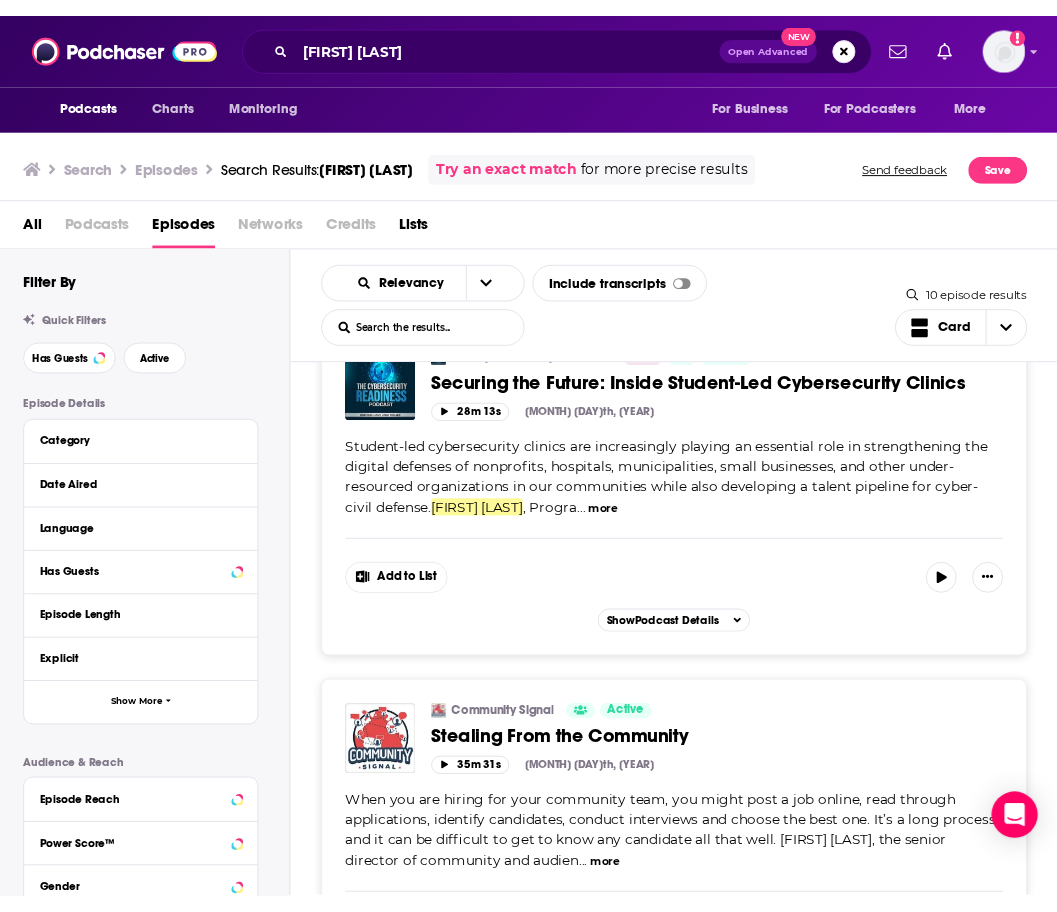 scroll, scrollTop: 2662, scrollLeft: 0, axis: vertical 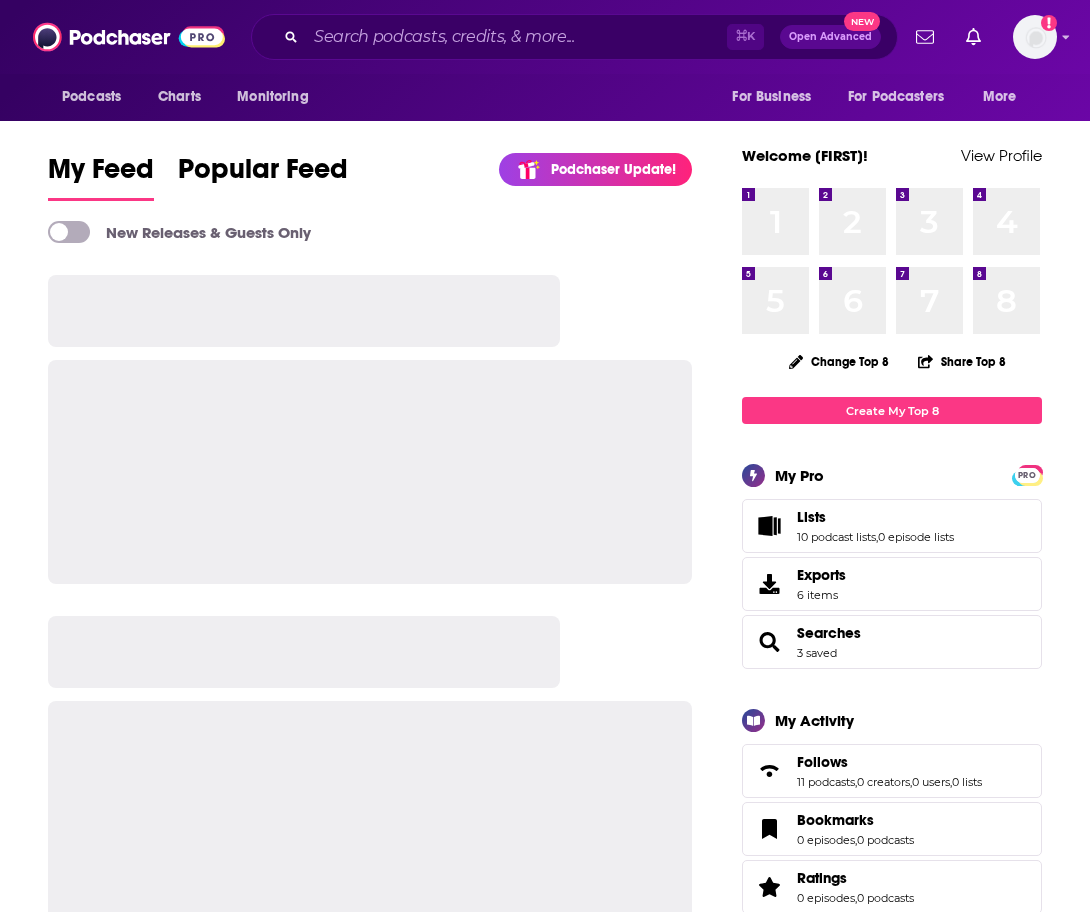 drag, startPoint x: 327, startPoint y: 62, endPoint x: 351, endPoint y: 19, distance: 49.24429 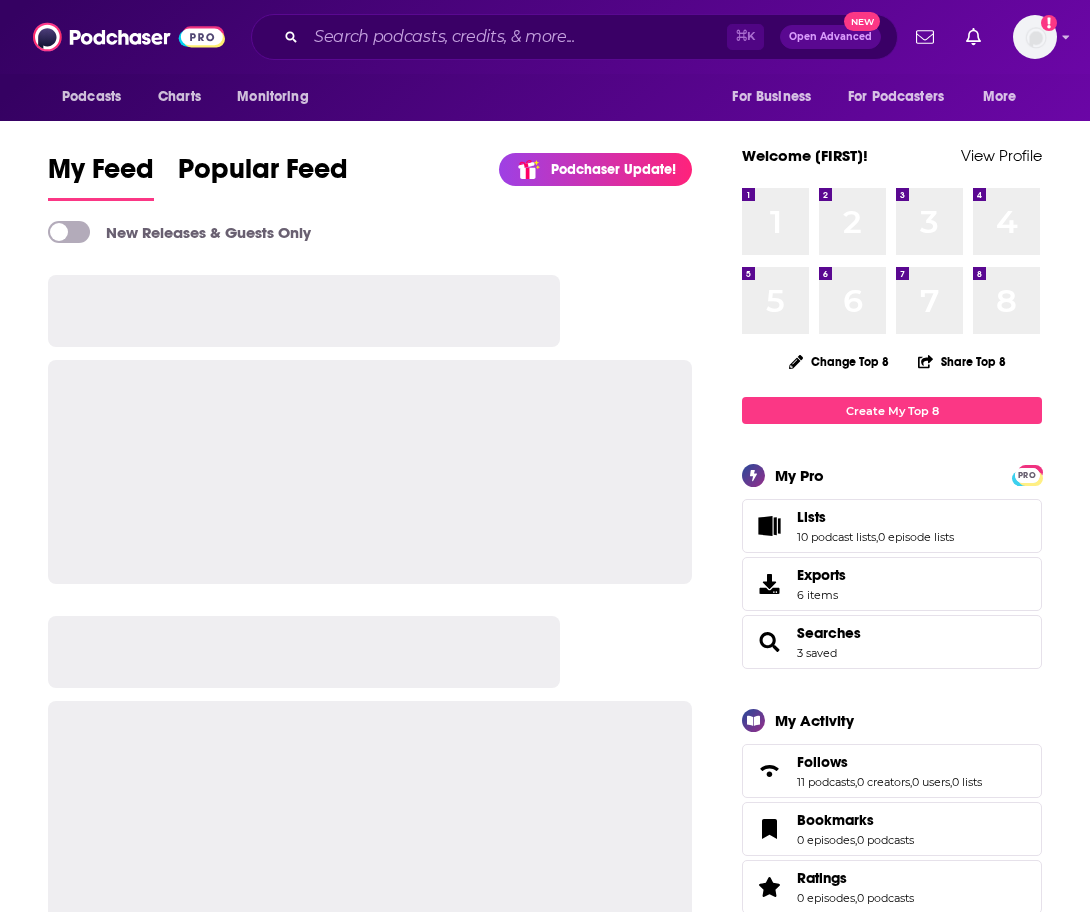 click on "Podcasts Charts Monitoring ⌘  K Open Advanced New For Business For Podcasters More Add a profile image" at bounding box center [545, 37] 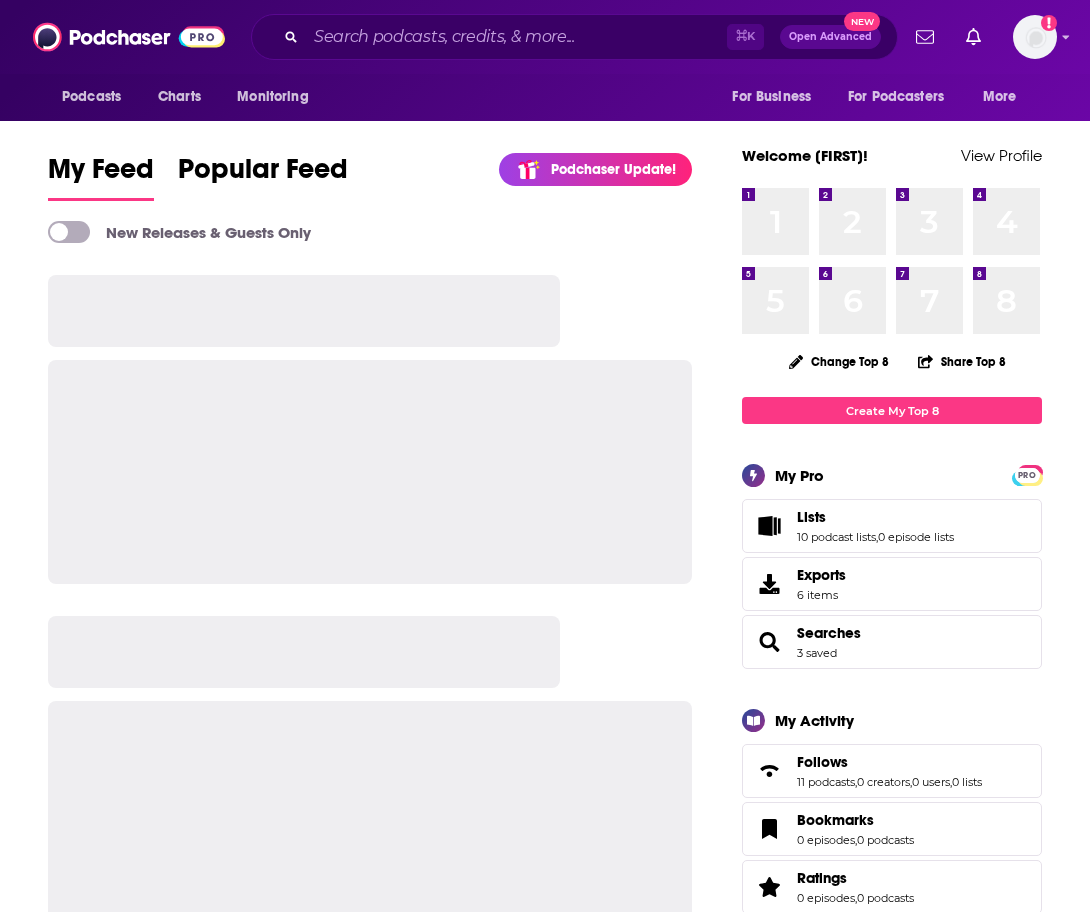 click on "⌘  K Open Advanced New" at bounding box center (574, 37) 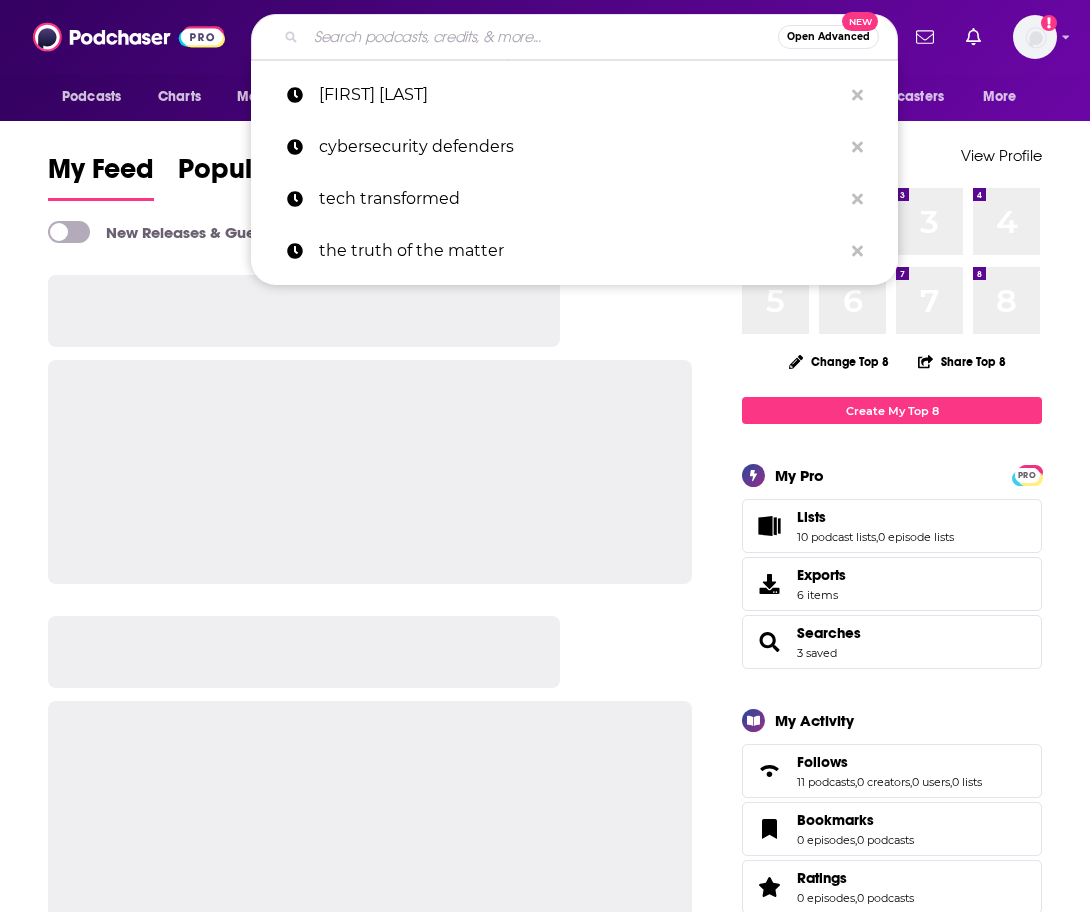 click at bounding box center (542, 37) 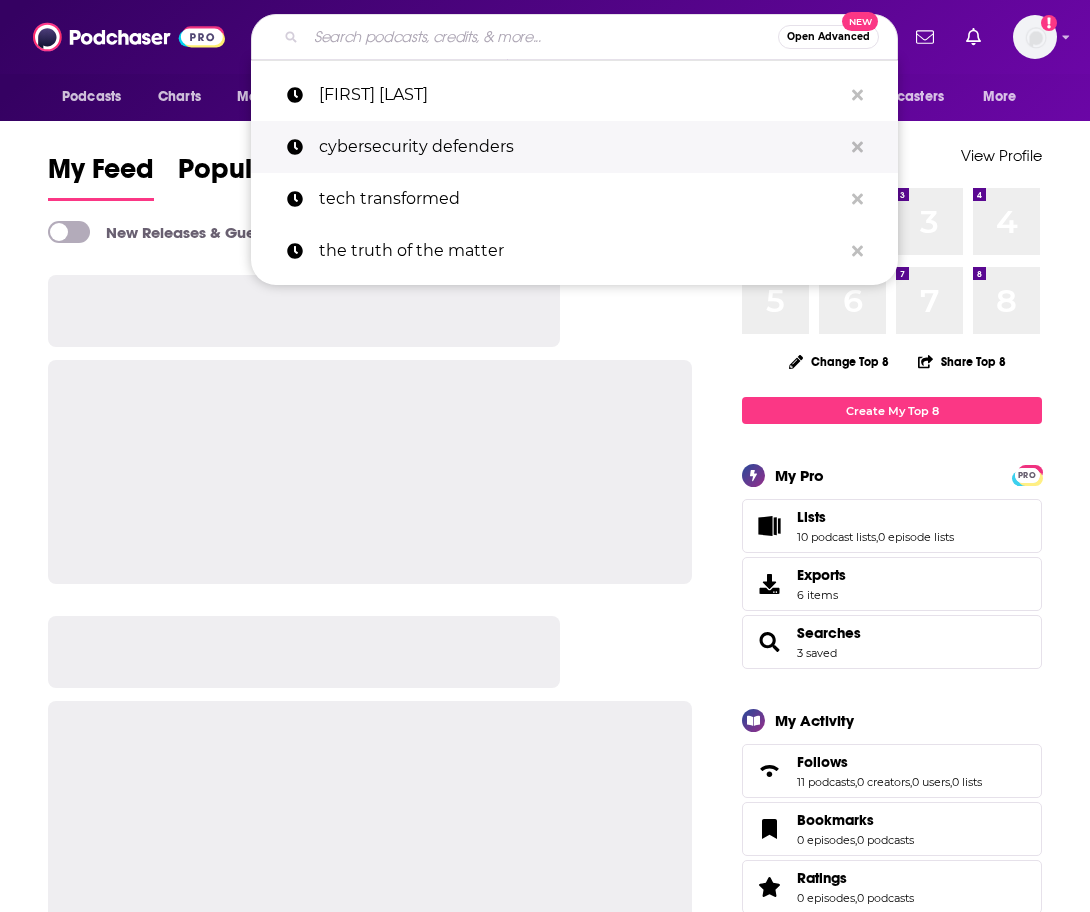 click on "cybersecurity defenders" at bounding box center (580, 147) 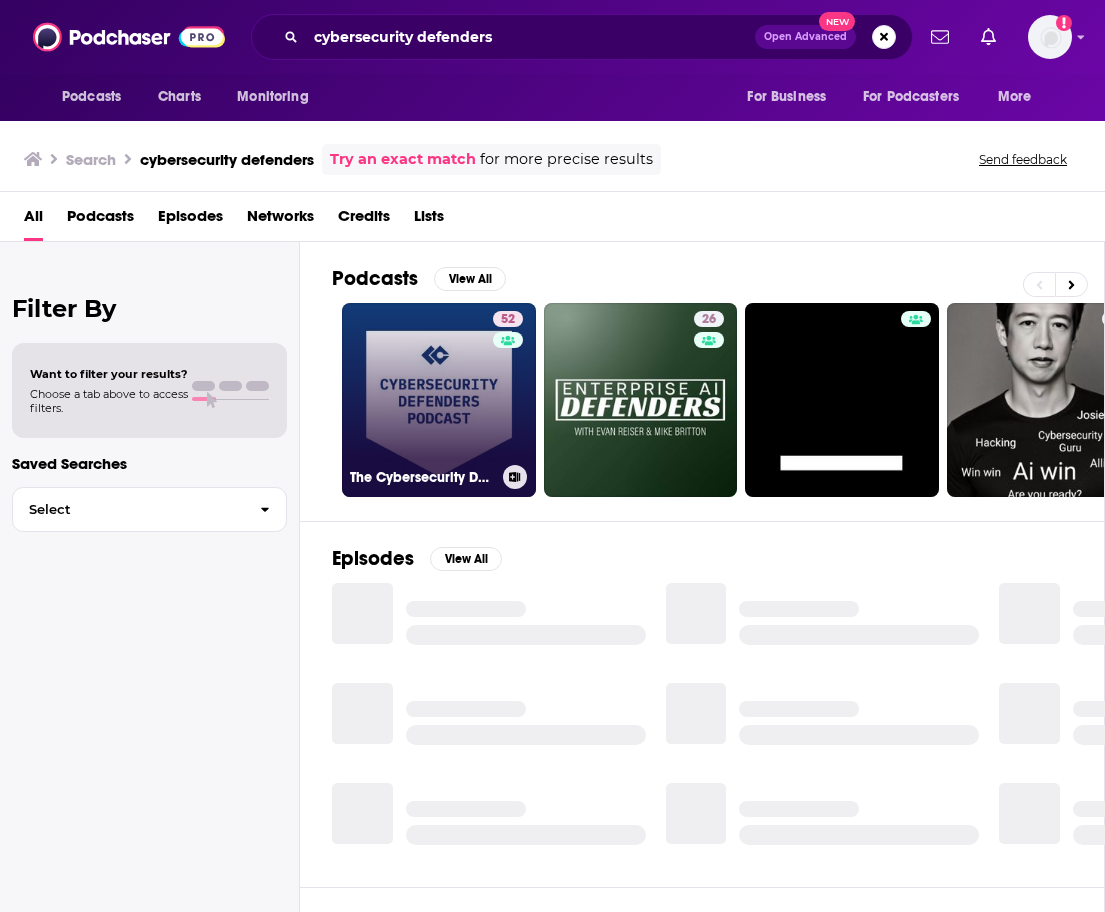 click on "52 The Cybersecurity Defenders Podcast" at bounding box center (439, 400) 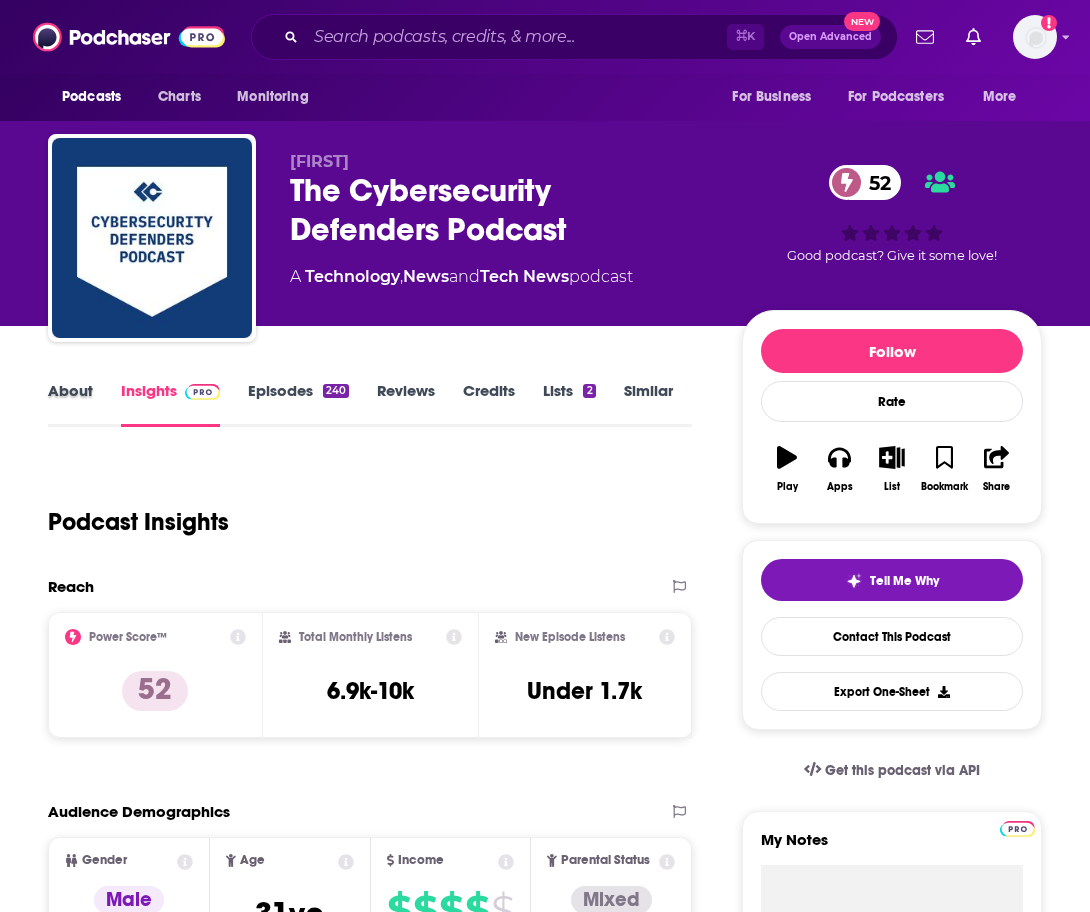 click on "About" at bounding box center (84, 404) 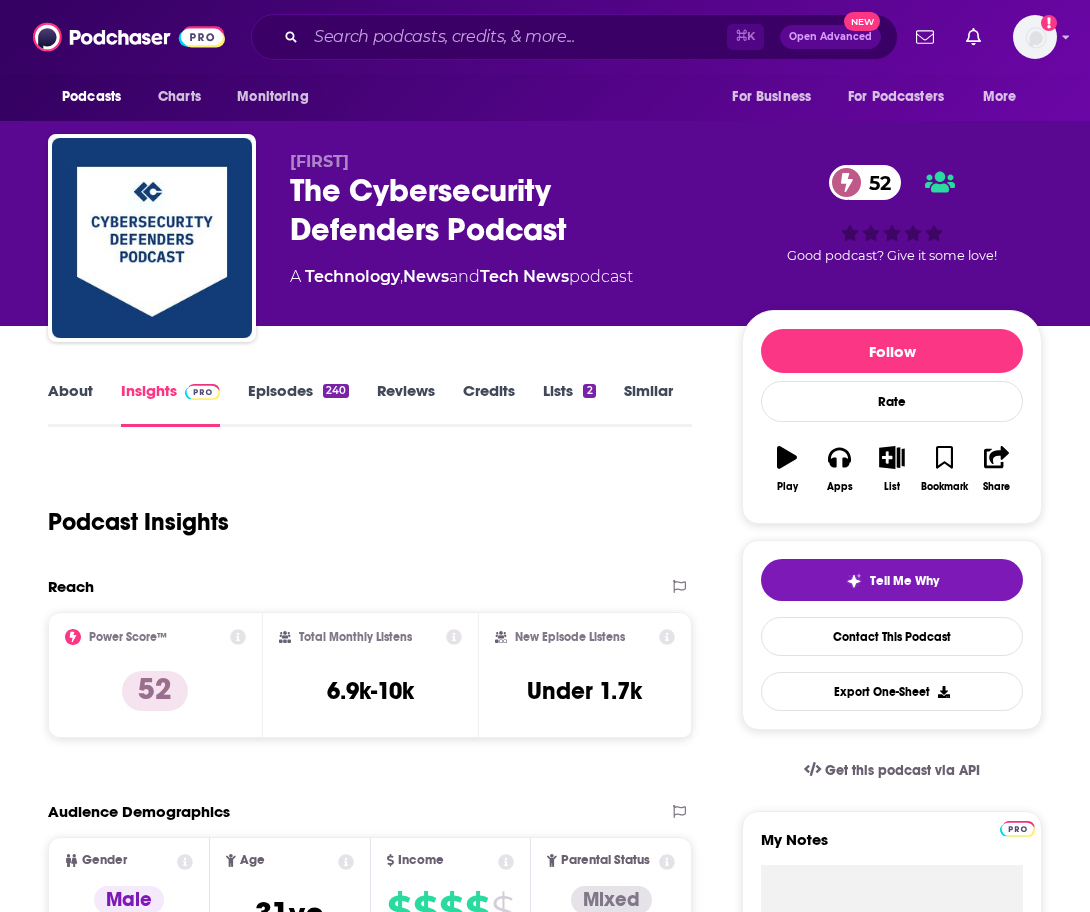click on "About" at bounding box center (70, 404) 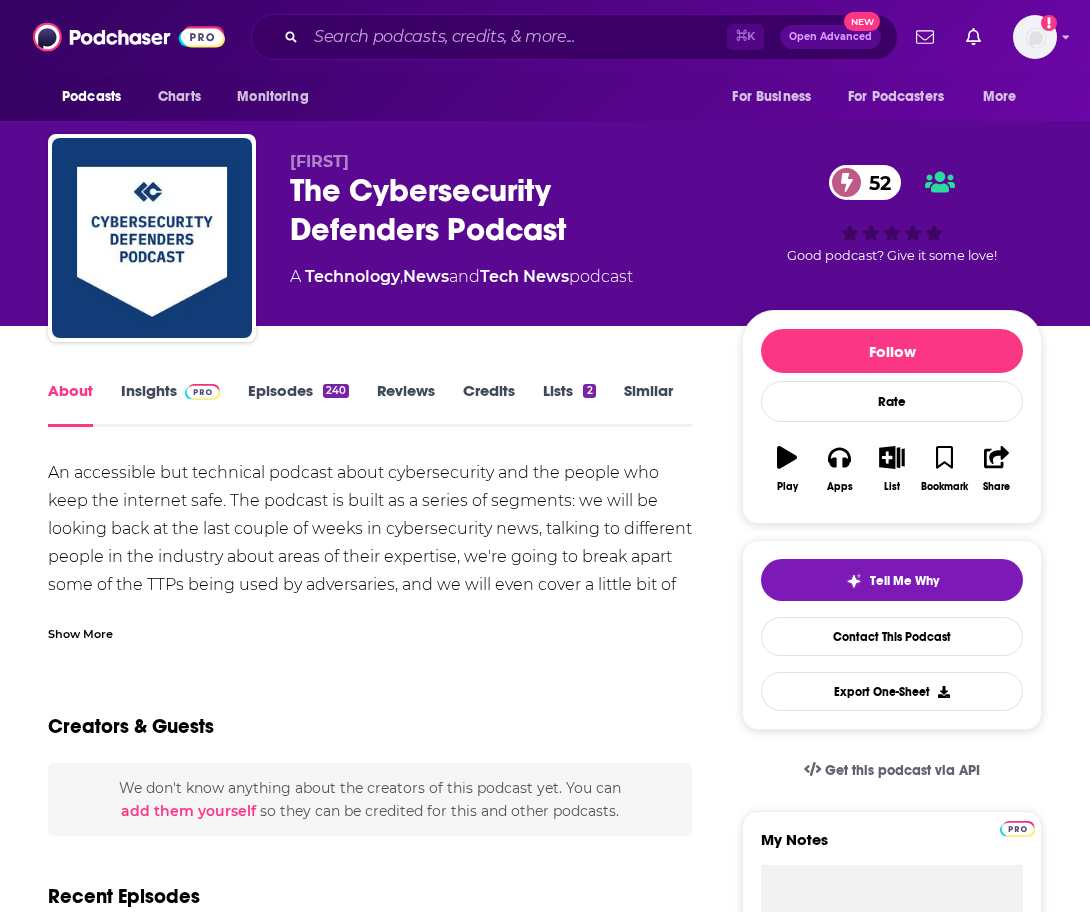 click on "Show More" at bounding box center (80, 632) 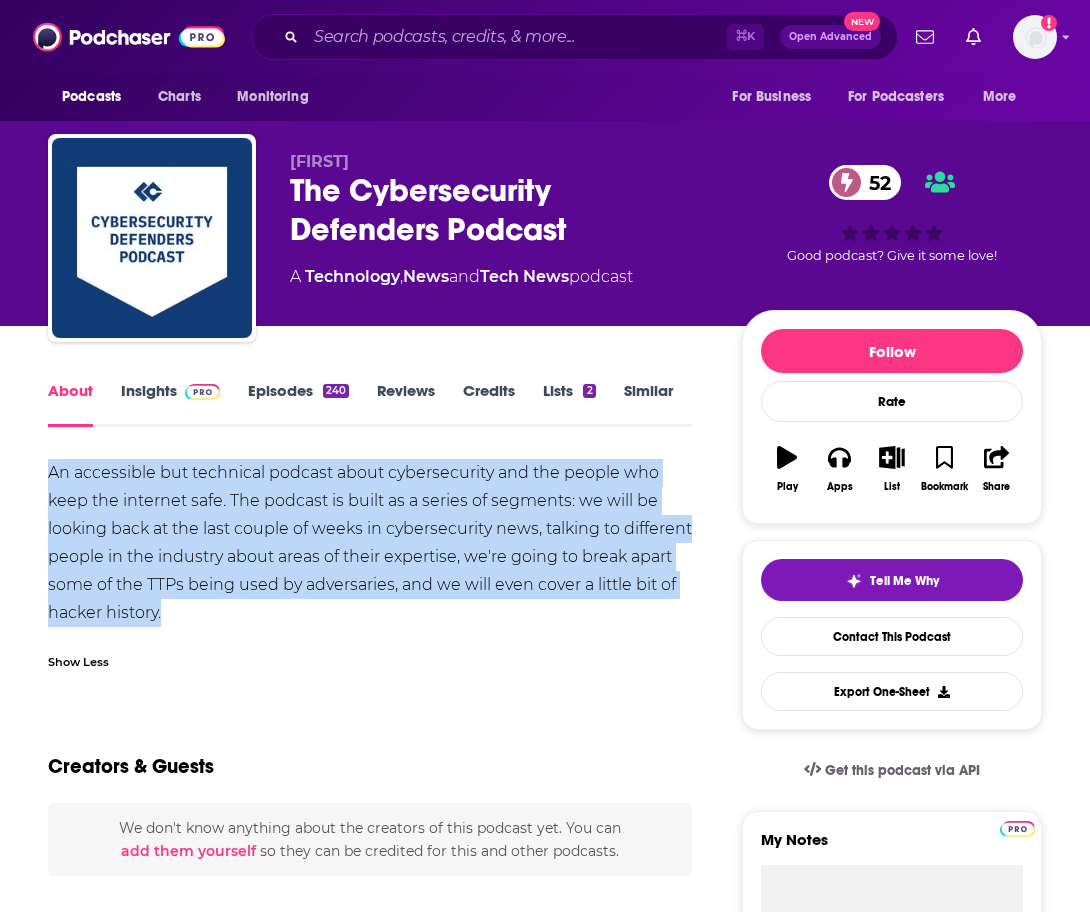 drag, startPoint x: 195, startPoint y: 615, endPoint x: 17, endPoint y: 476, distance: 225.84286 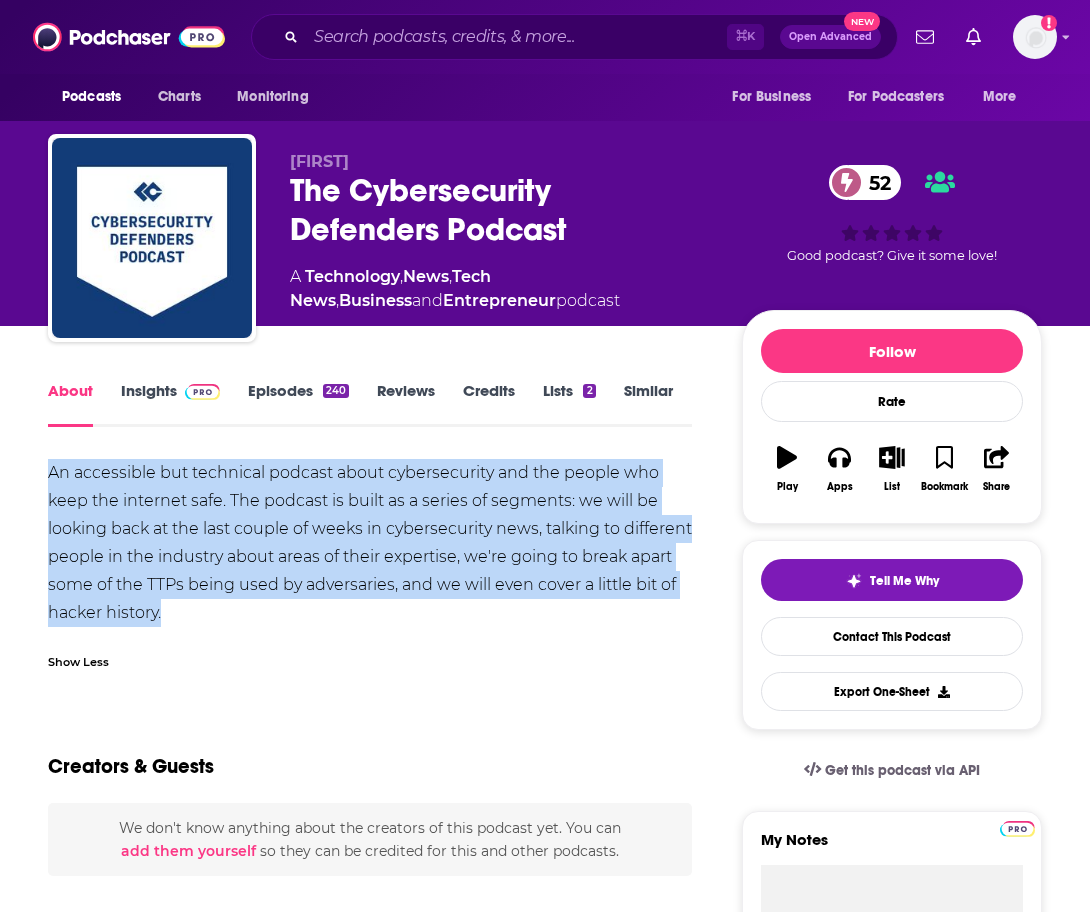 copy on "An accessible but technical podcast about cybersecurity and the people who keep the internet safe. The podcast is built as a series of segments: we will be looking back at the last couple of weeks in cybersecurity news, talking to different people in the industry about areas of their expertise, we're going to break apart some of the TTPs being used by adversaries, and we will even cover a little bit of hacker history." 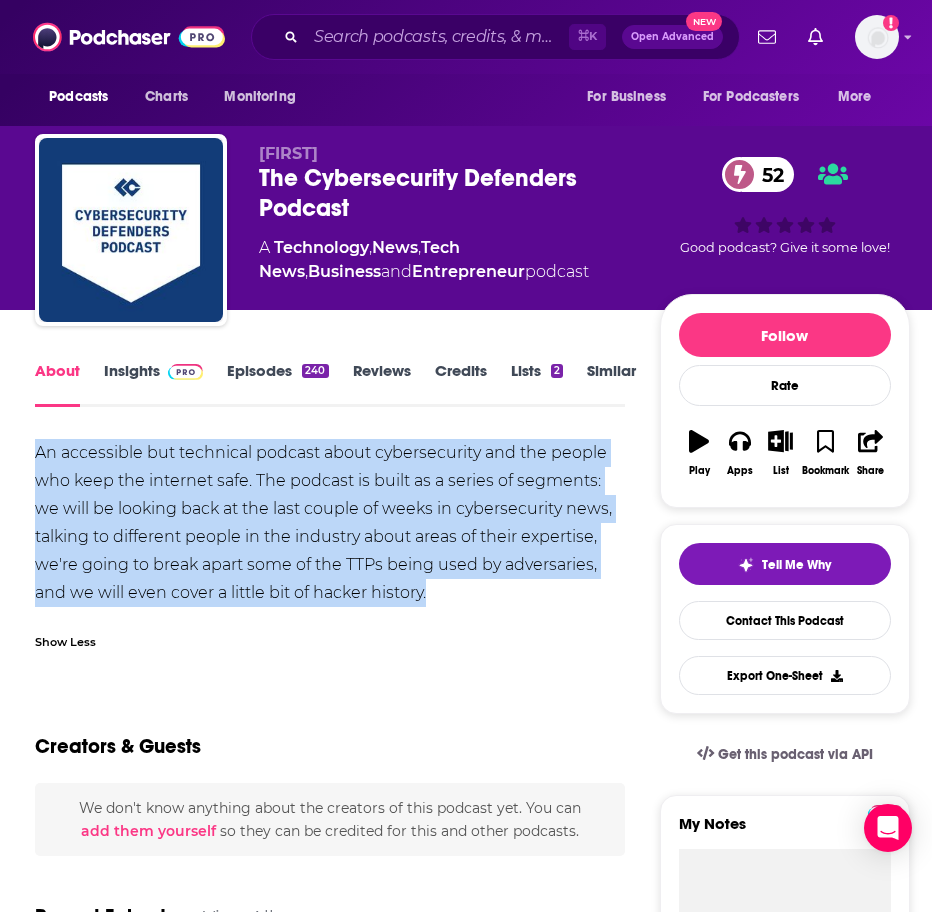 click on "About" at bounding box center (57, 384) 